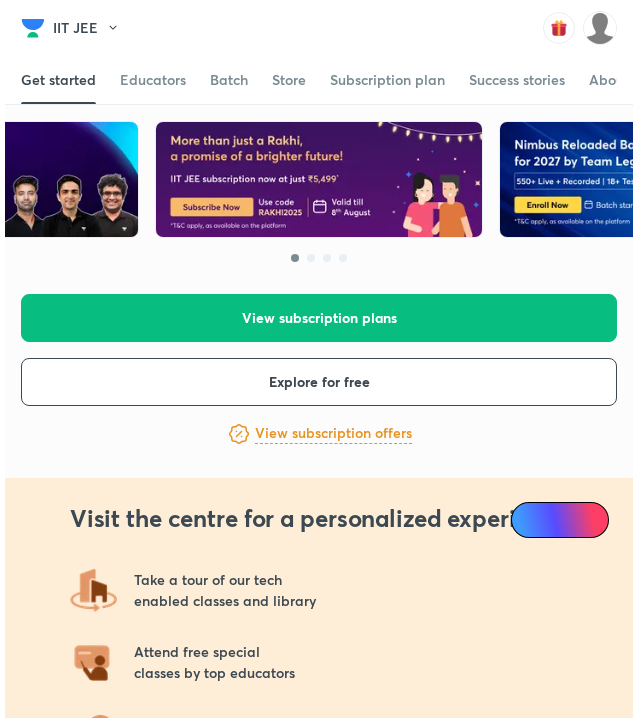 scroll, scrollTop: 0, scrollLeft: 0, axis: both 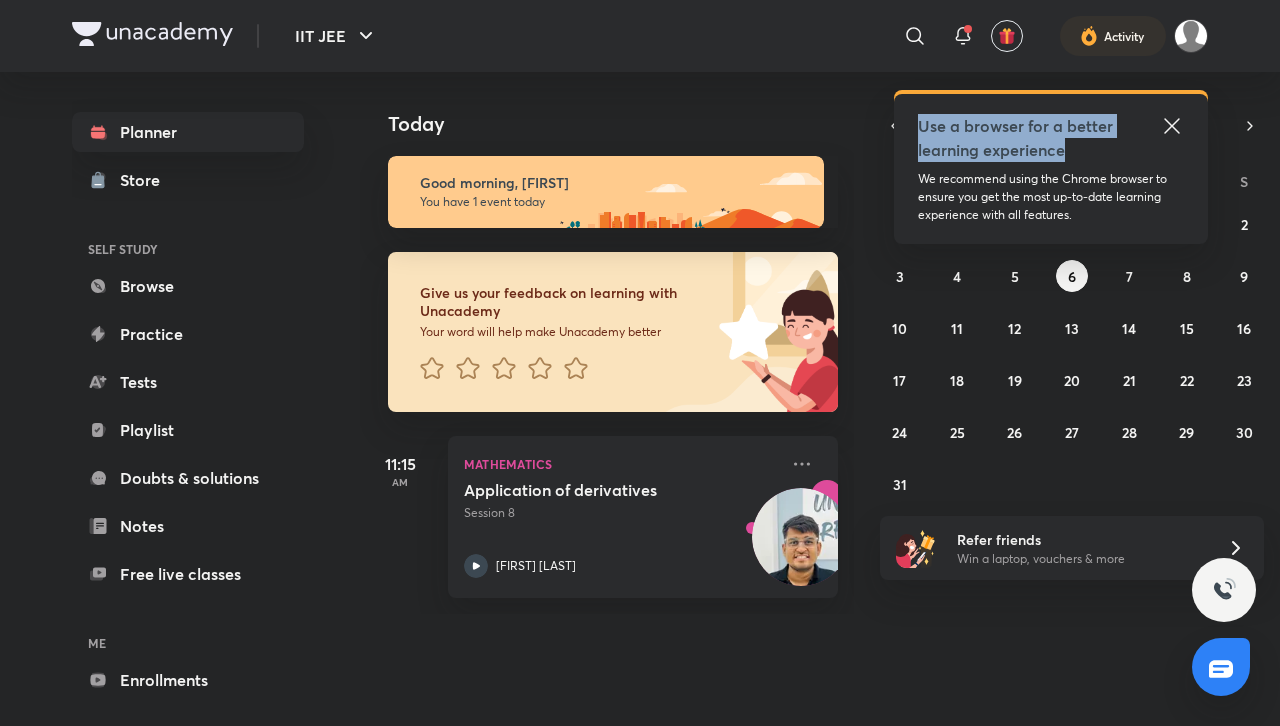 drag, startPoint x: 1172, startPoint y: 144, endPoint x: 1172, endPoint y: 130, distance: 14 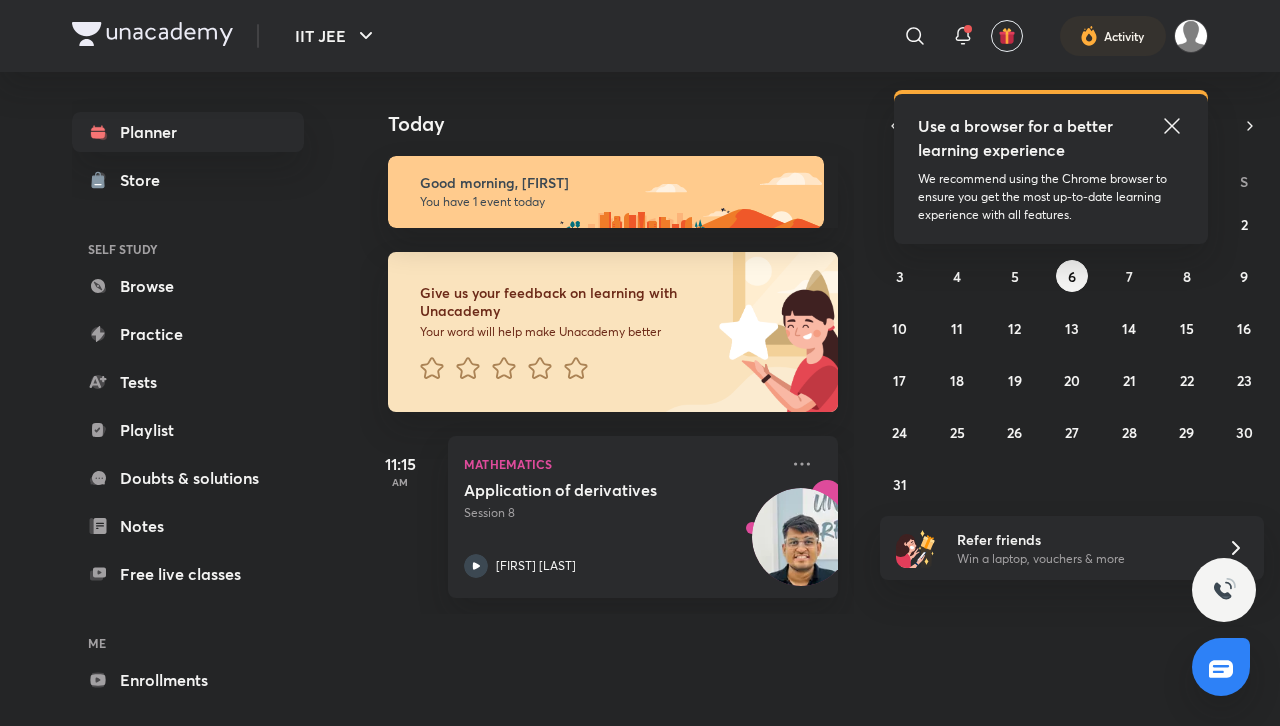 click 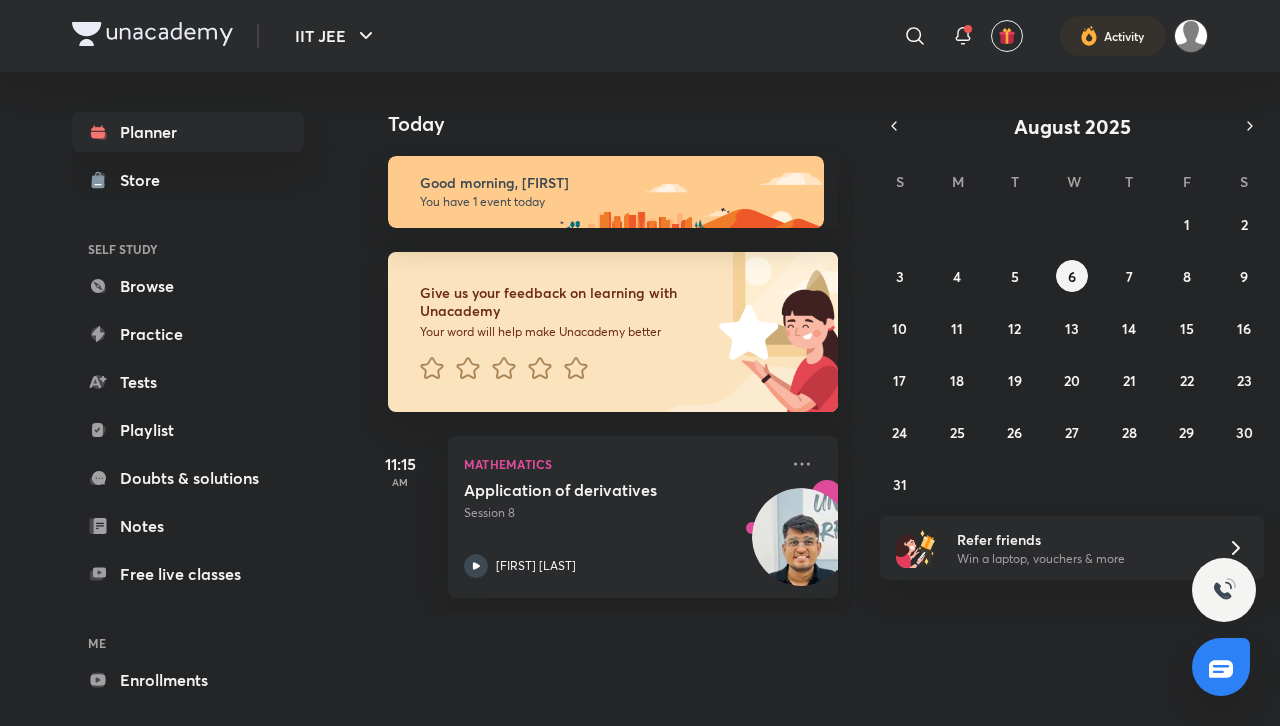 click on "27 28 29 30 31 1 2 3 4 5 6 7 8 9 10 11 12 13 14 15 16 17 18 19 20 21 22 23 24 25 26 27 28 29 30 31 1 2 3 4 5 6" at bounding box center [1072, 354] 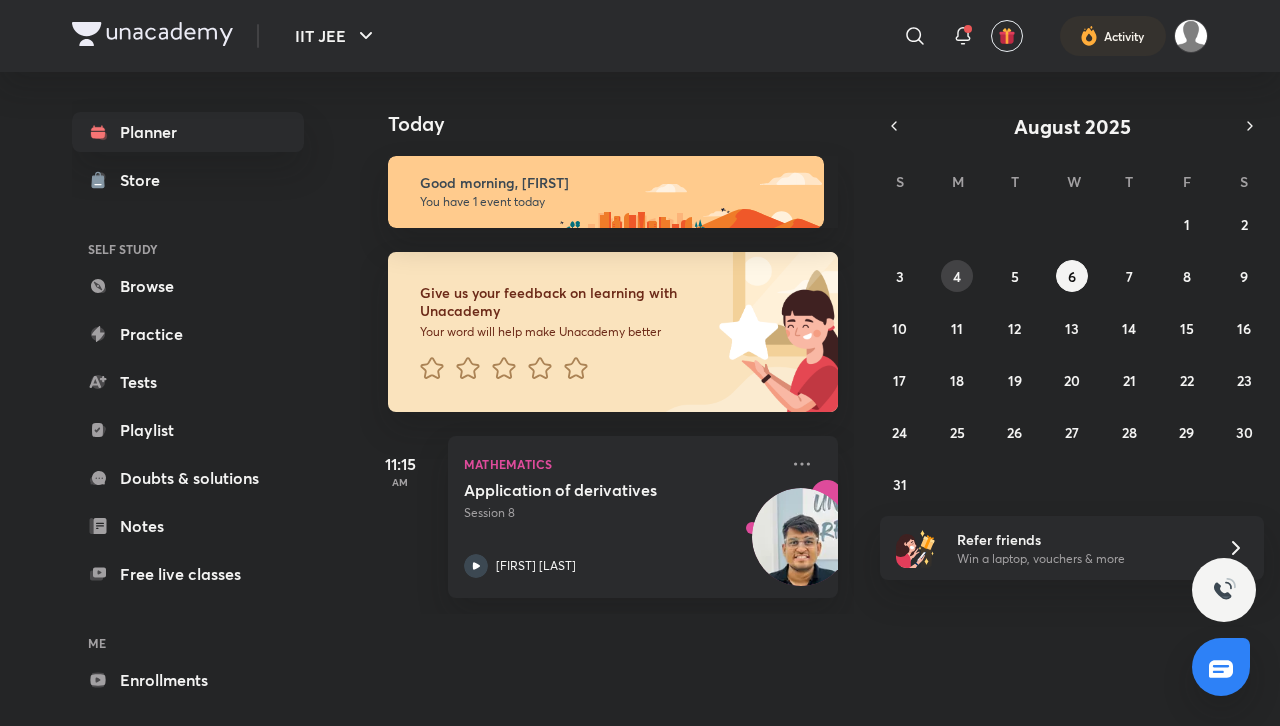click on "4" at bounding box center [957, 276] 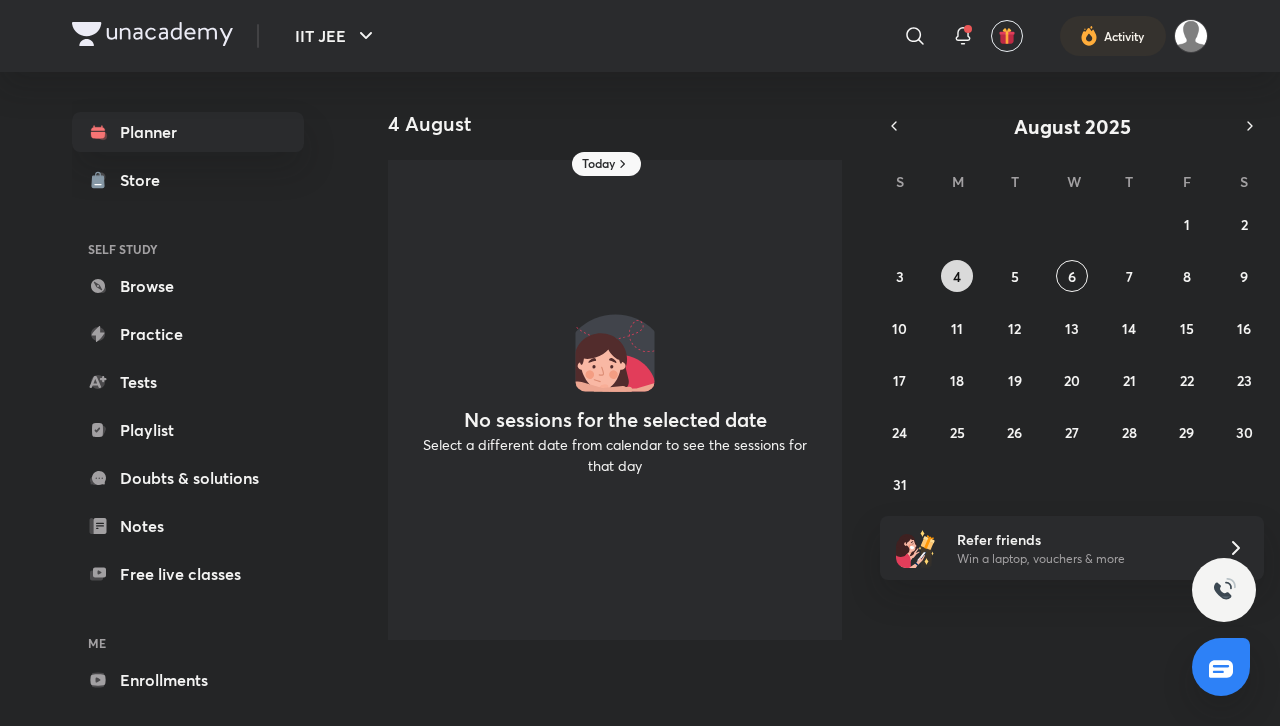 click on "4" at bounding box center (957, 276) 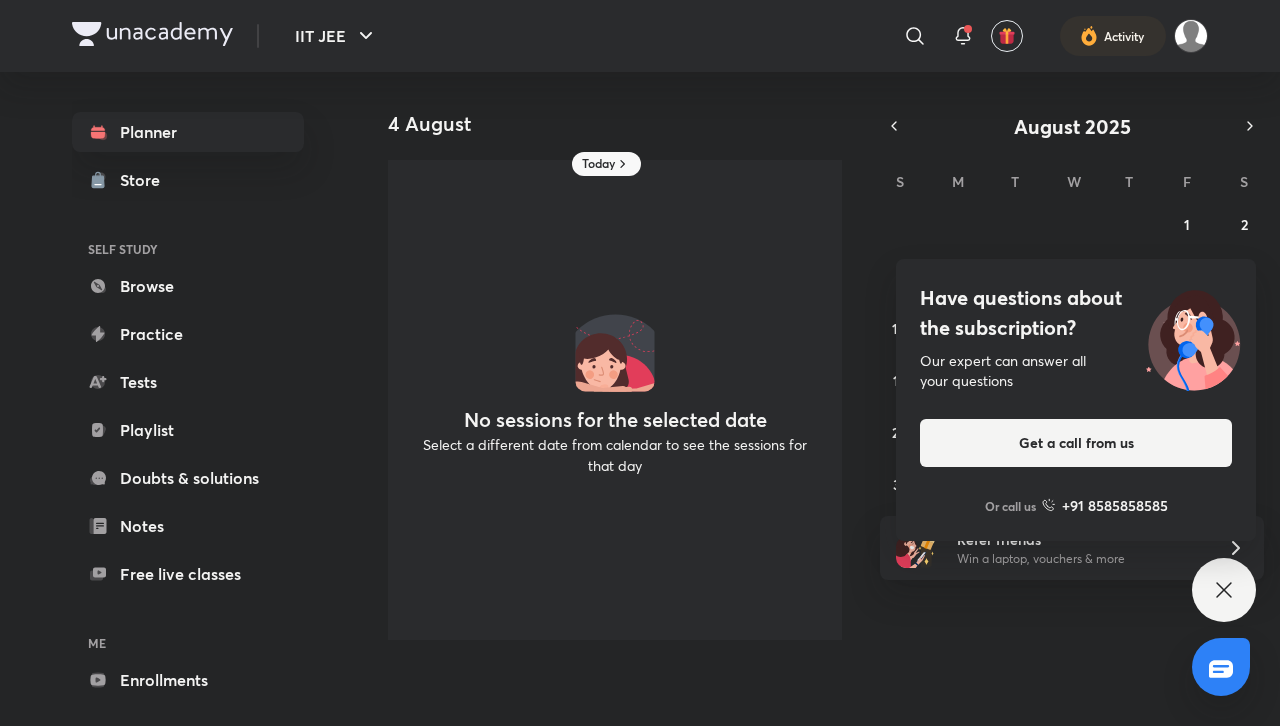 click on "Have questions about the subscription? Our expert can answer all your questions Get a call from us Or call us +91 8585858585" at bounding box center [1076, 400] 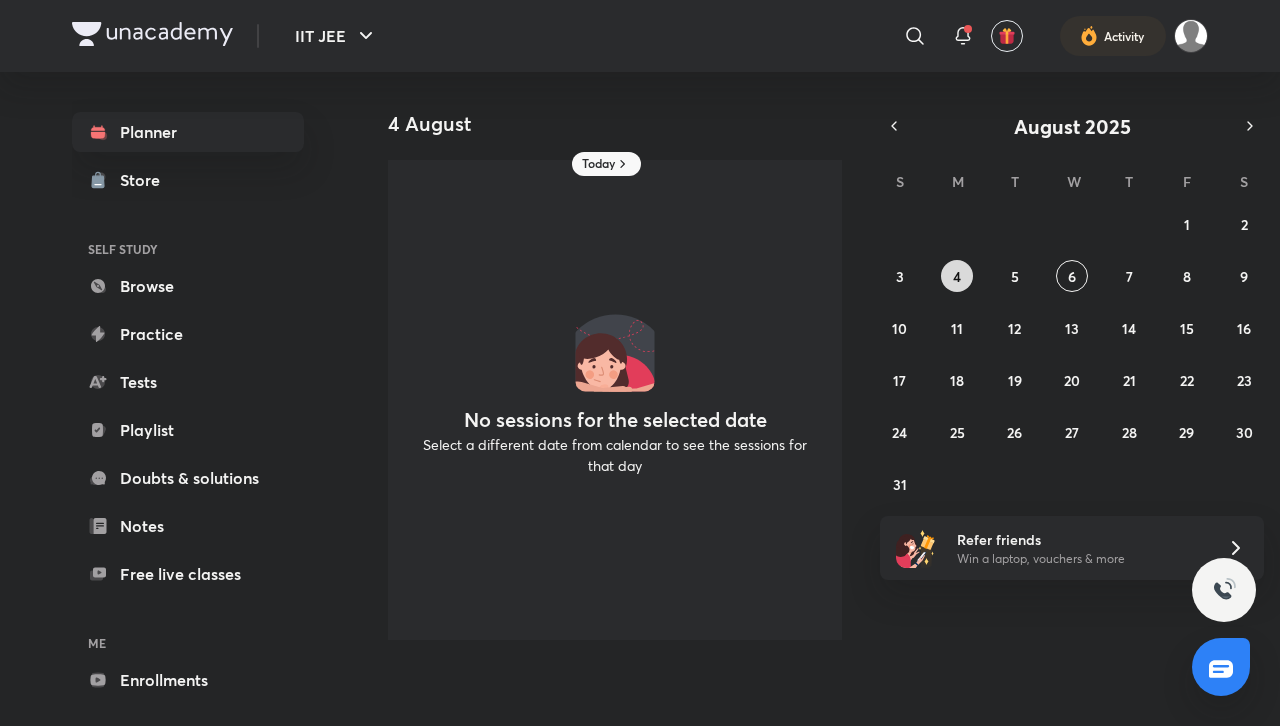 click on "4" at bounding box center [957, 276] 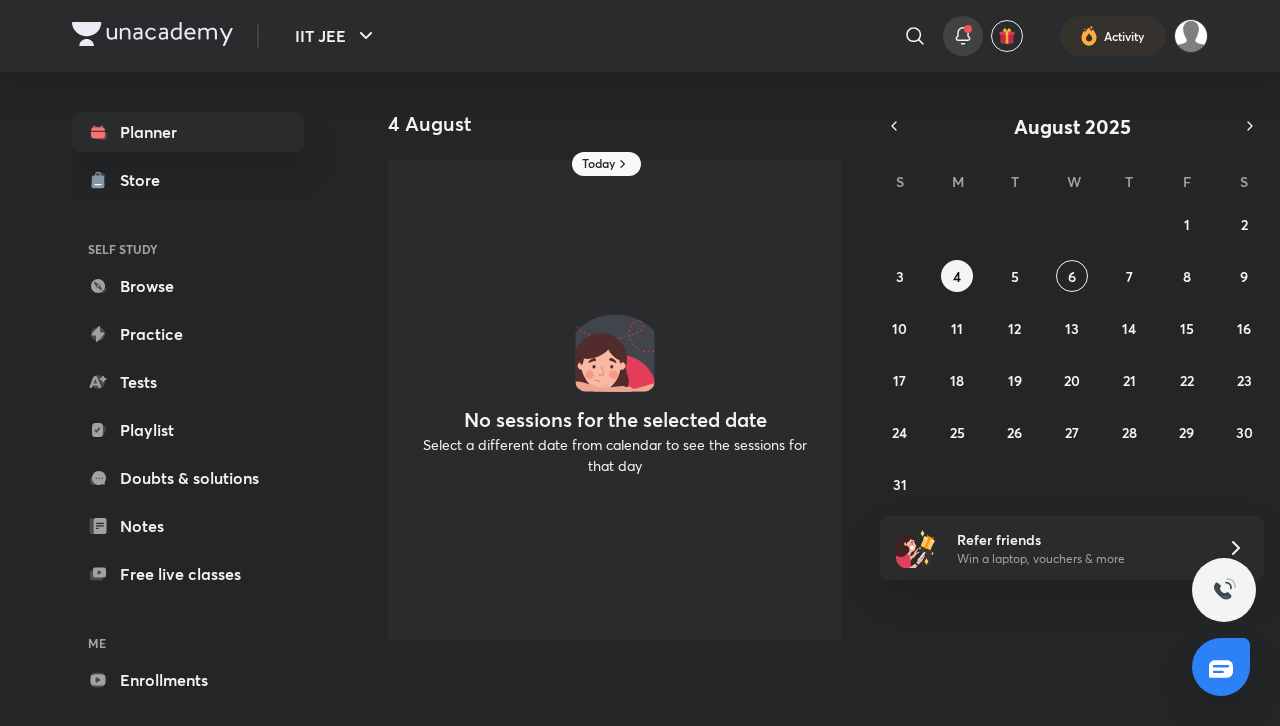 click 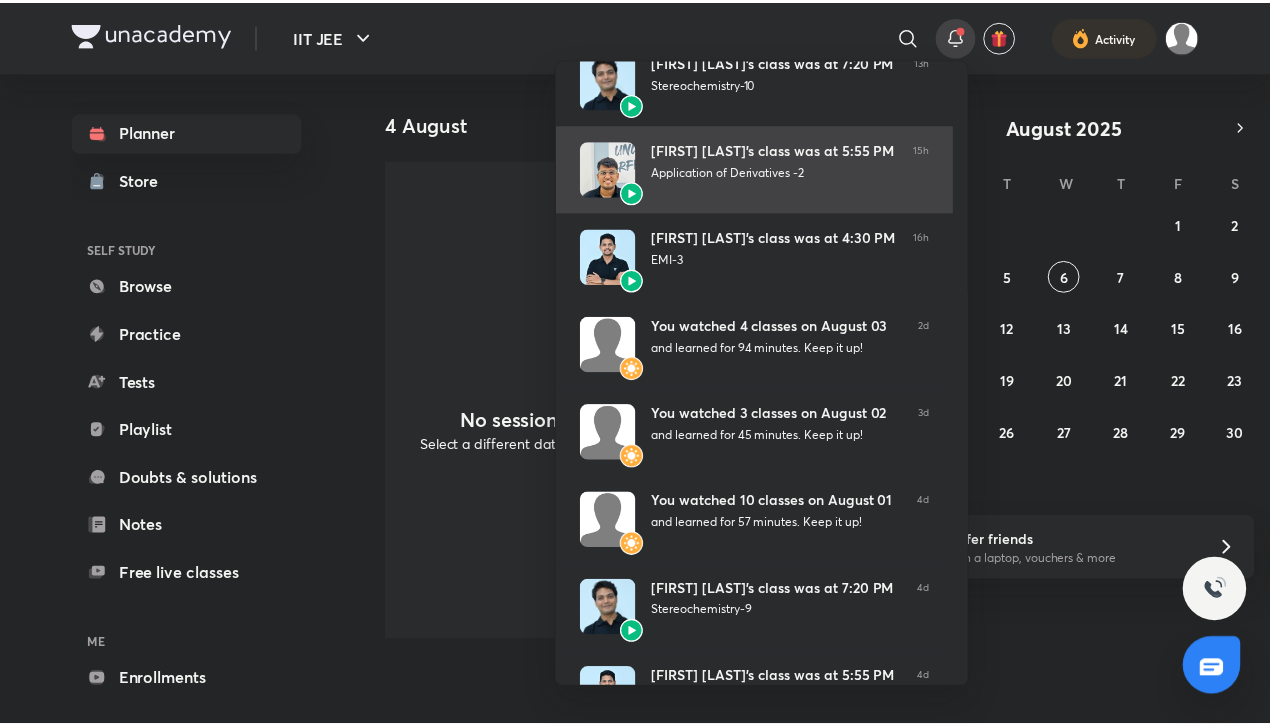 scroll, scrollTop: 0, scrollLeft: 0, axis: both 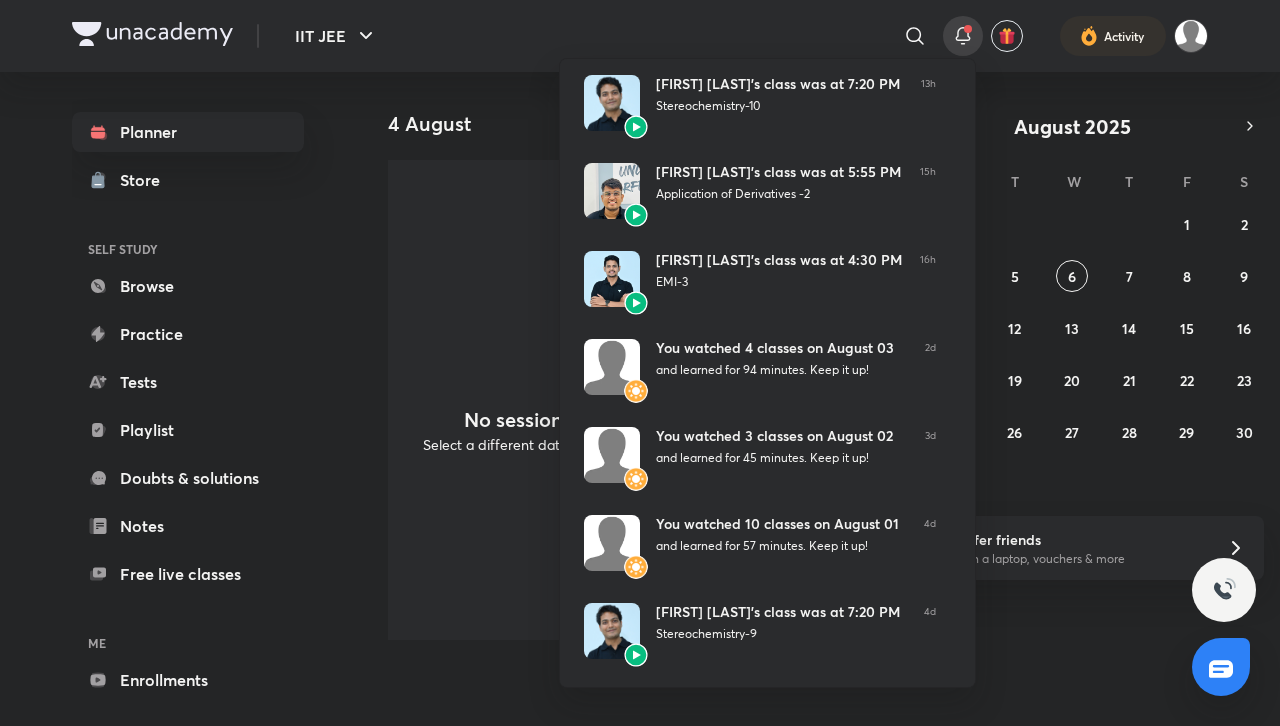 click at bounding box center [640, 363] 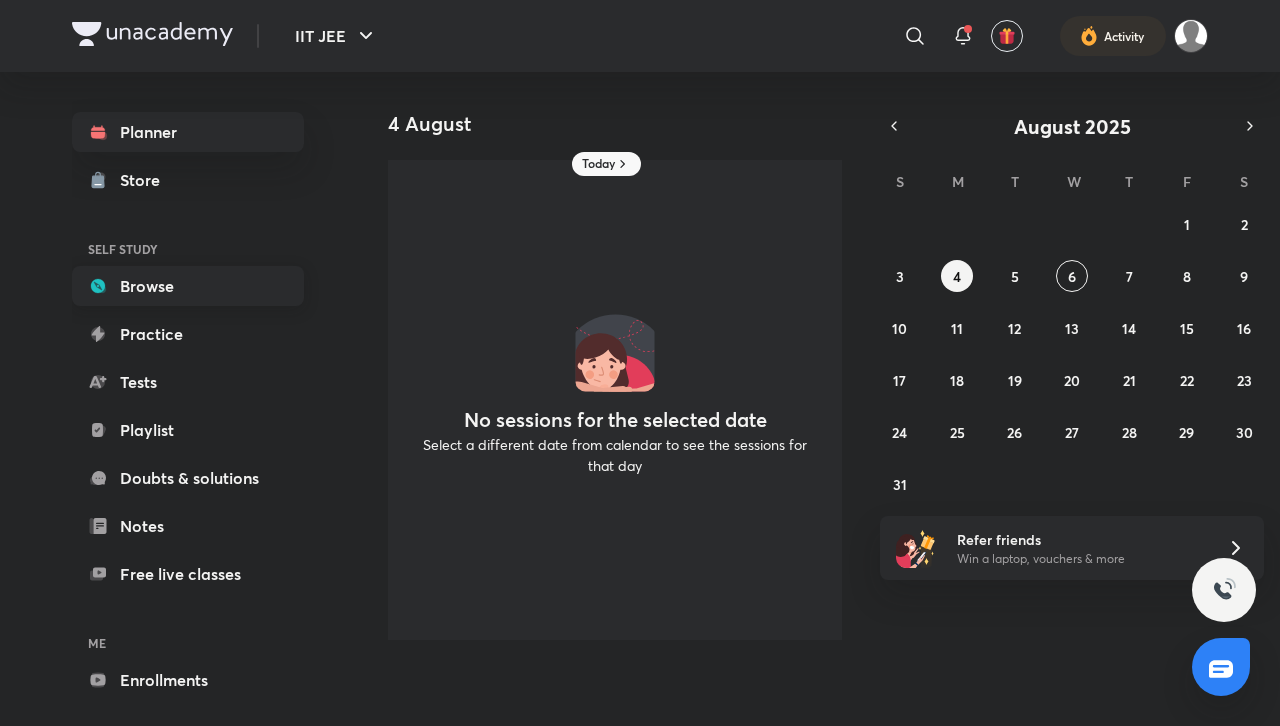 click on "Browse" at bounding box center (188, 286) 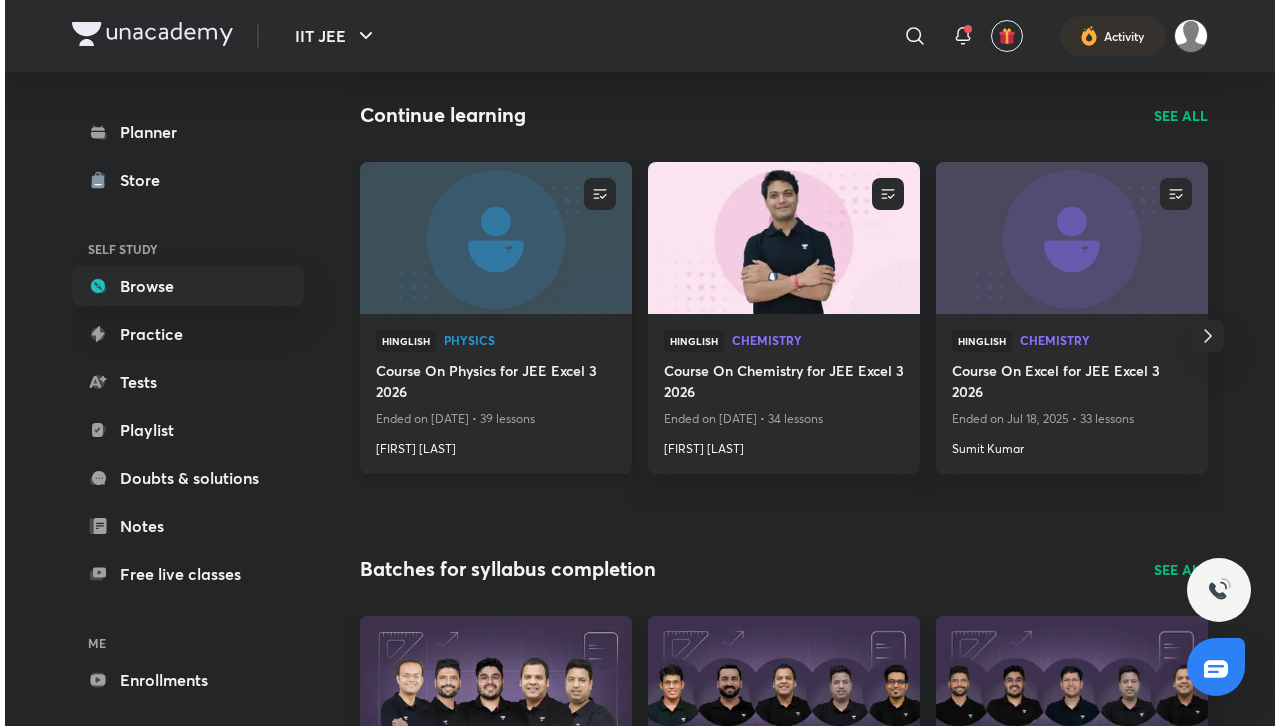 scroll, scrollTop: 0, scrollLeft: 0, axis: both 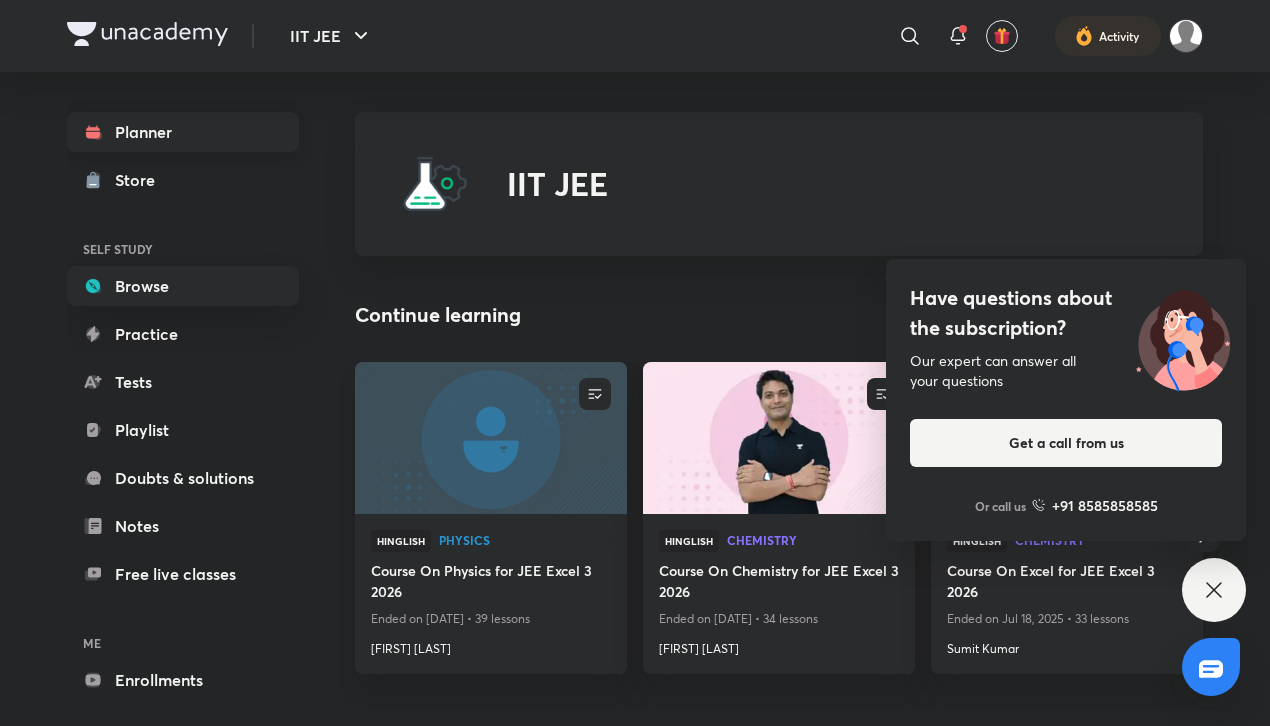 click on "Planner" at bounding box center [183, 132] 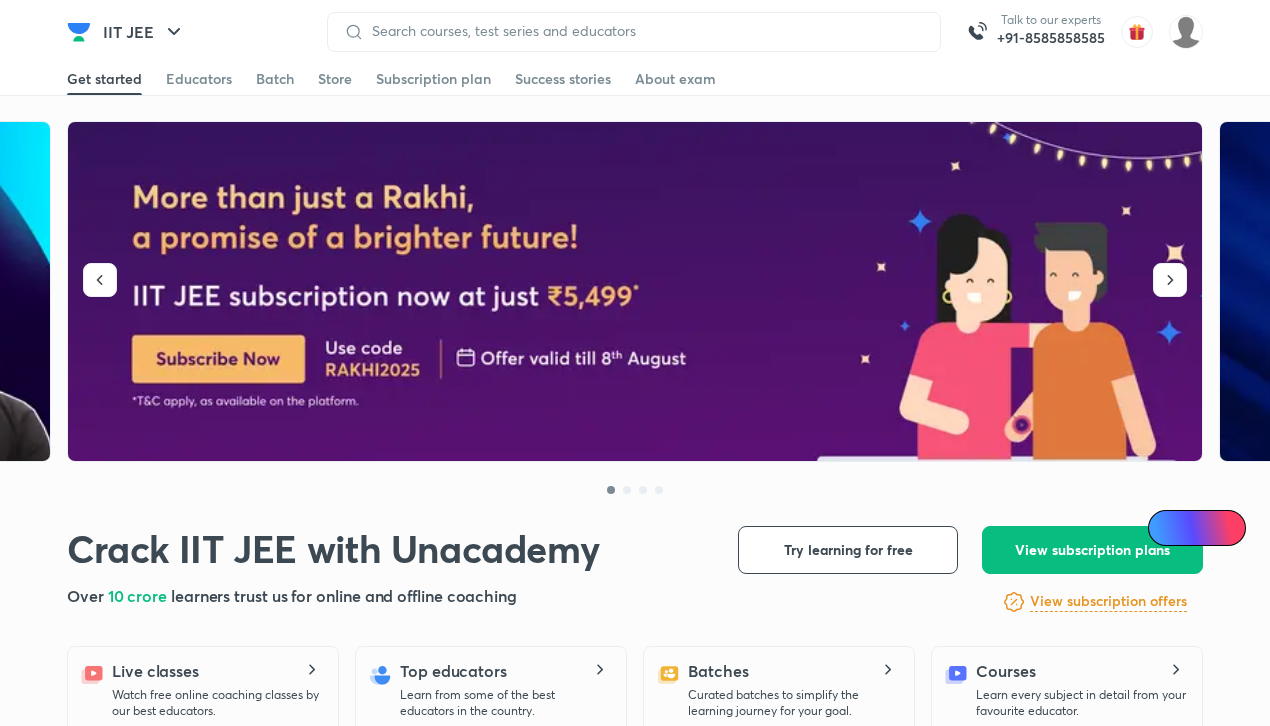 scroll, scrollTop: 0, scrollLeft: 0, axis: both 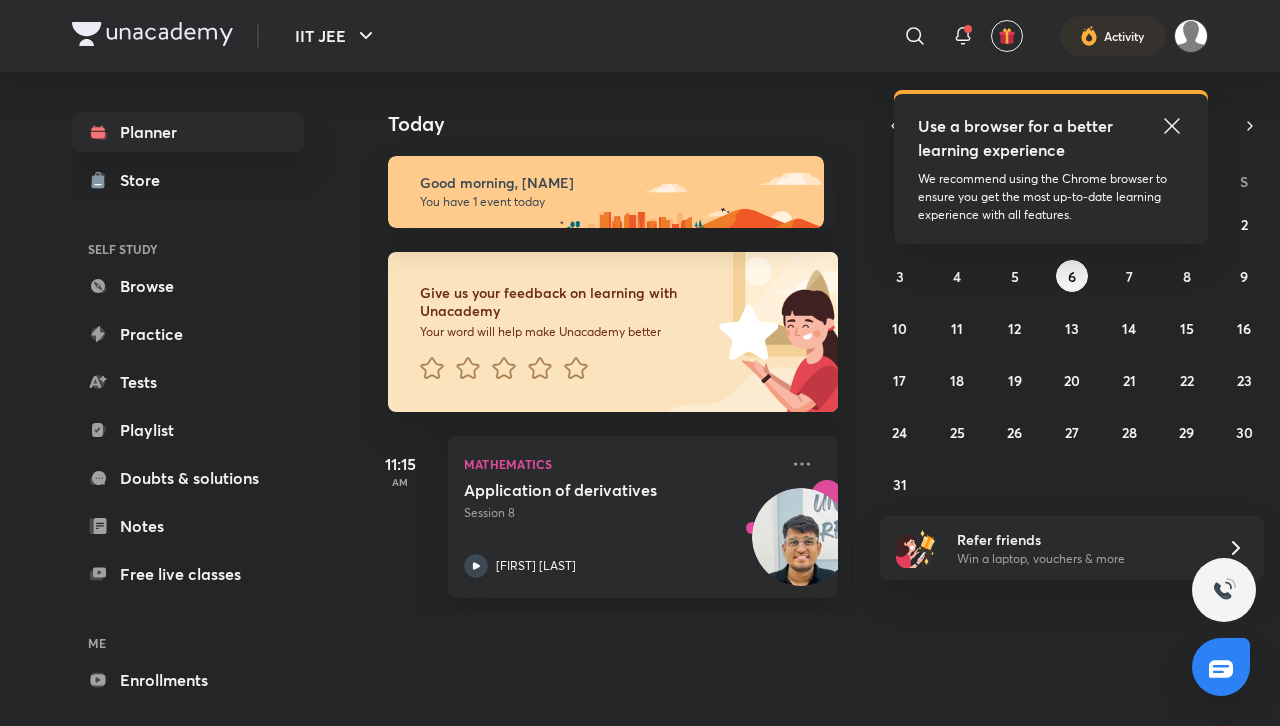 click 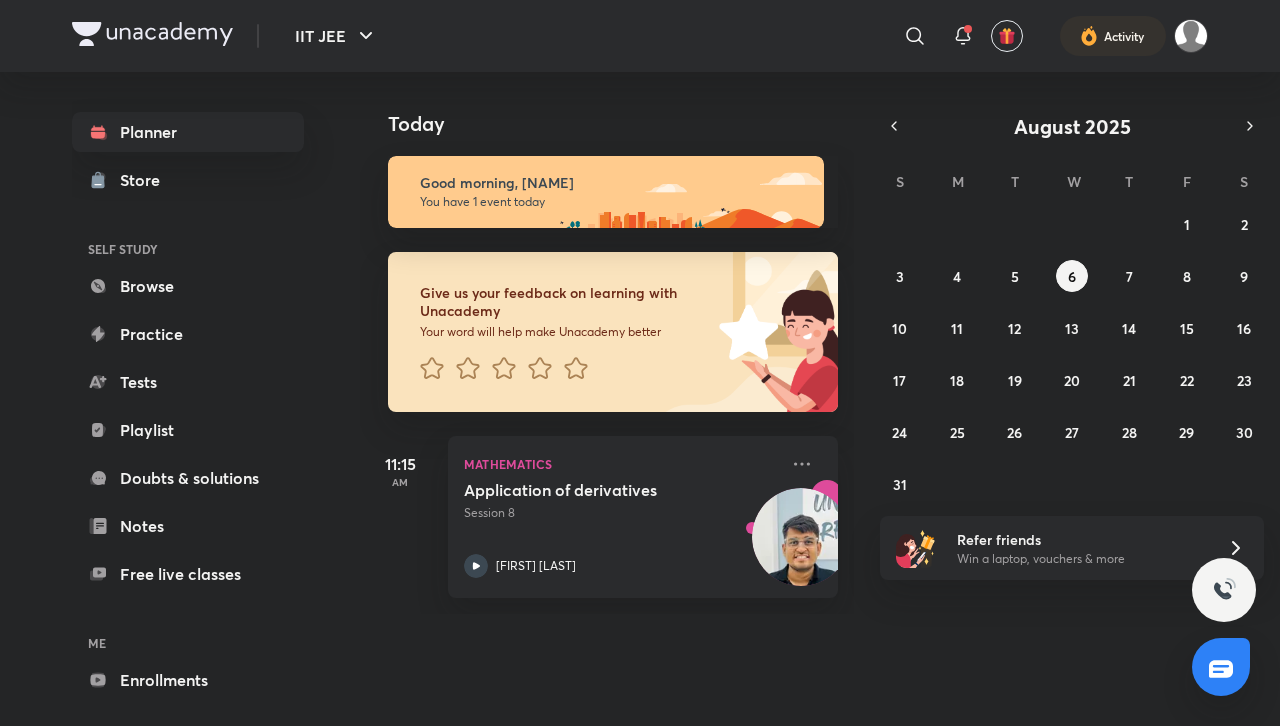 click on "August 2025" at bounding box center [1072, 126] 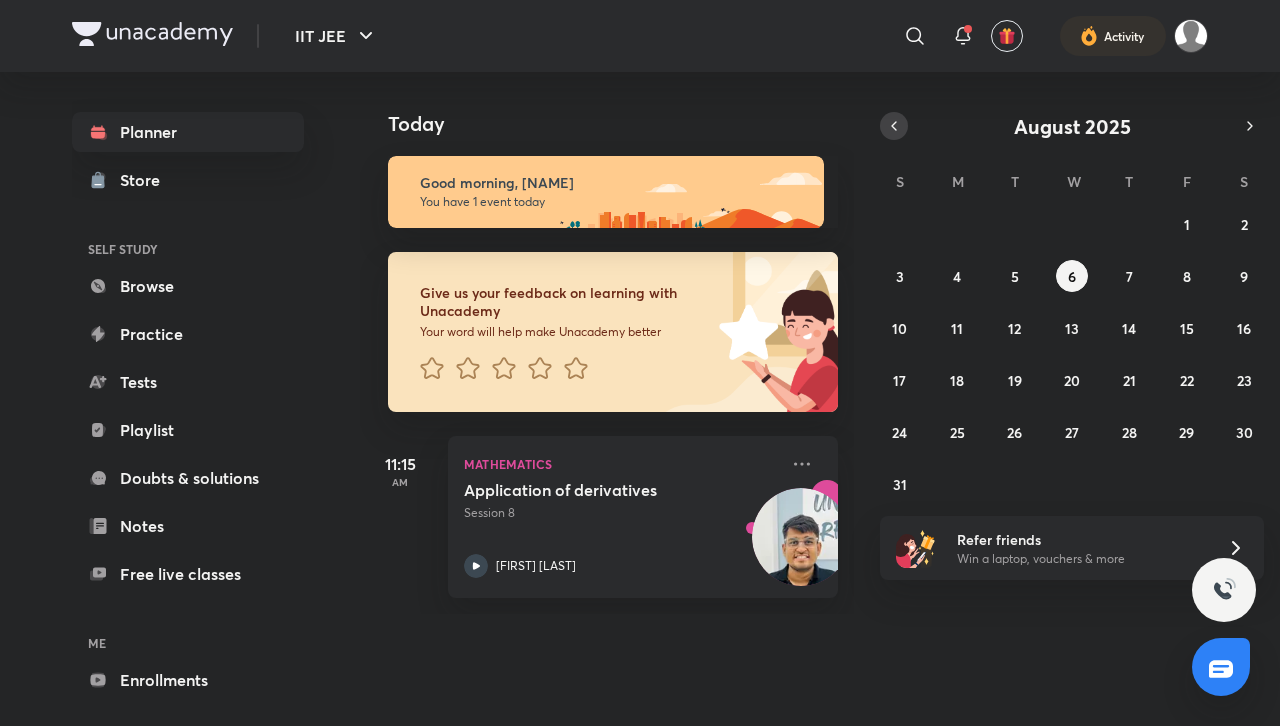 click 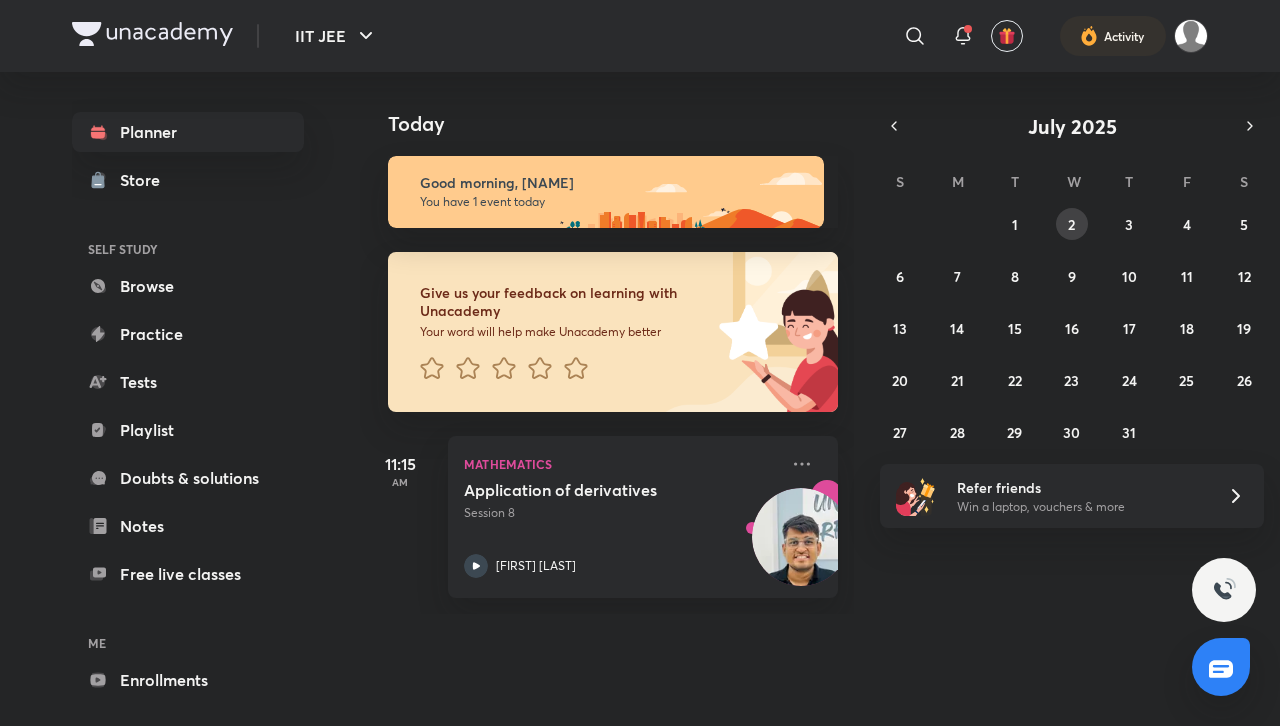 click on "2" at bounding box center (1072, 224) 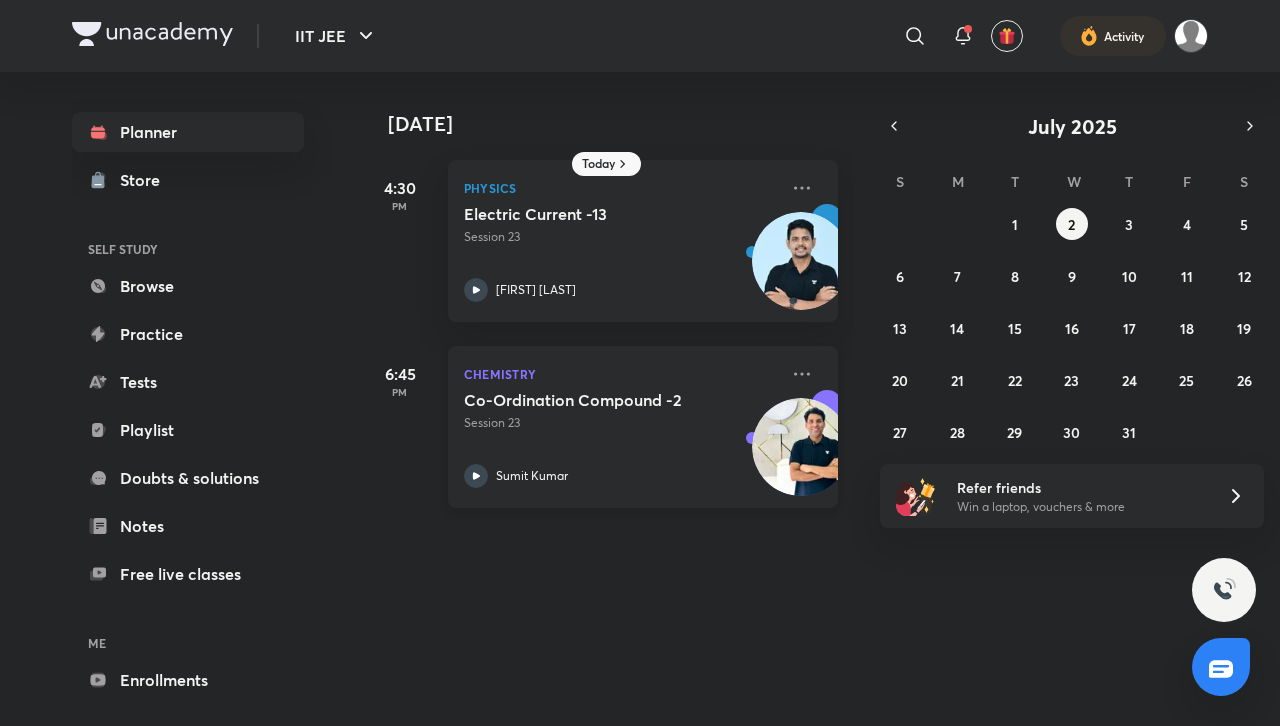click on "Sumit Kumar" at bounding box center [621, 476] 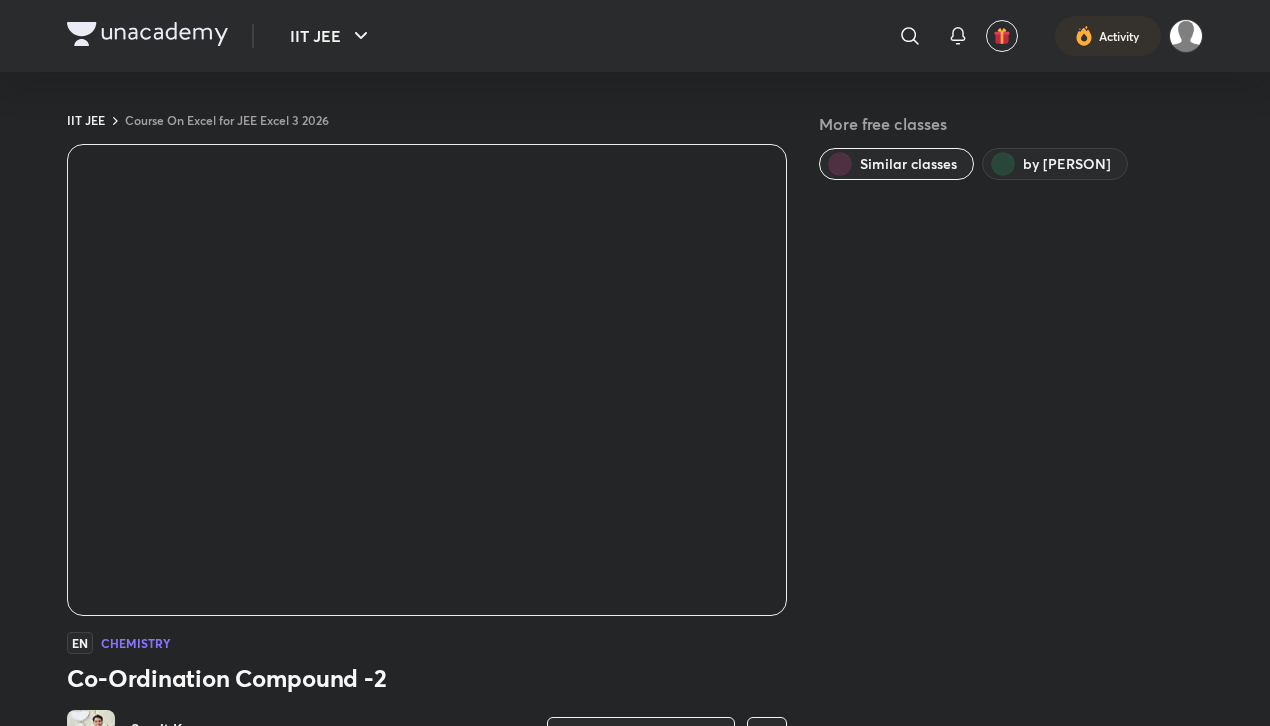 scroll, scrollTop: 0, scrollLeft: 0, axis: both 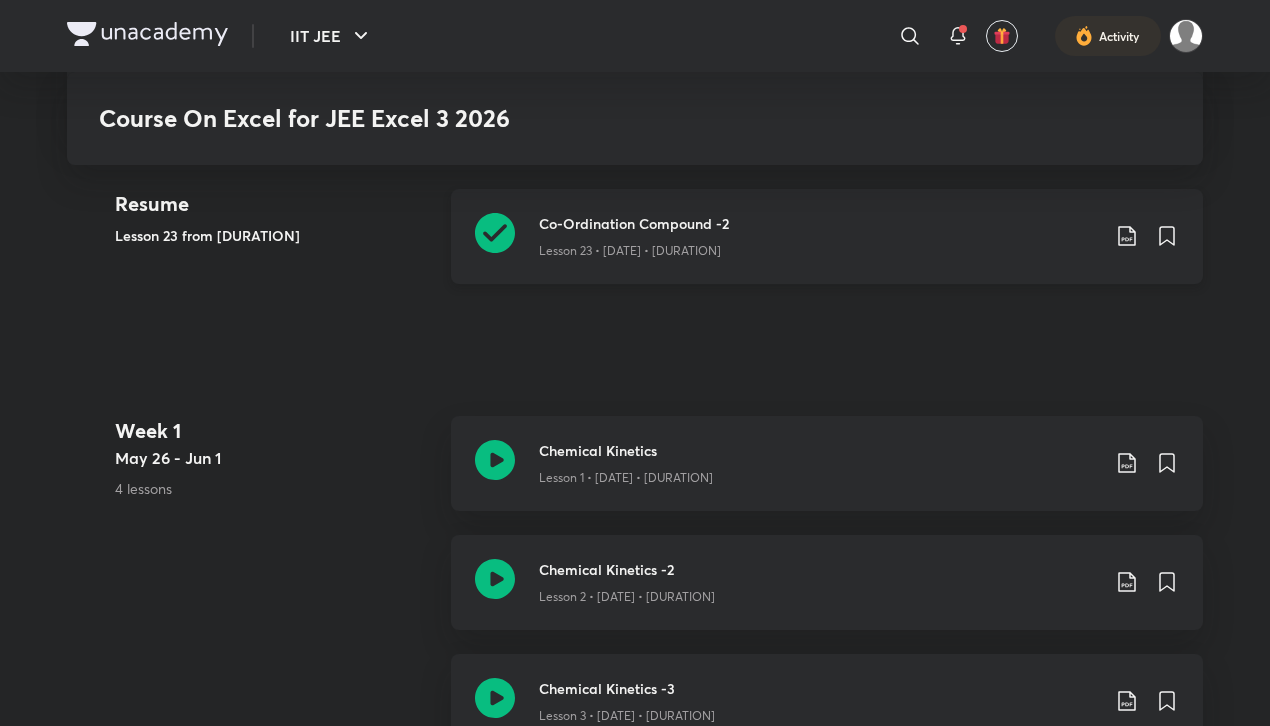 click 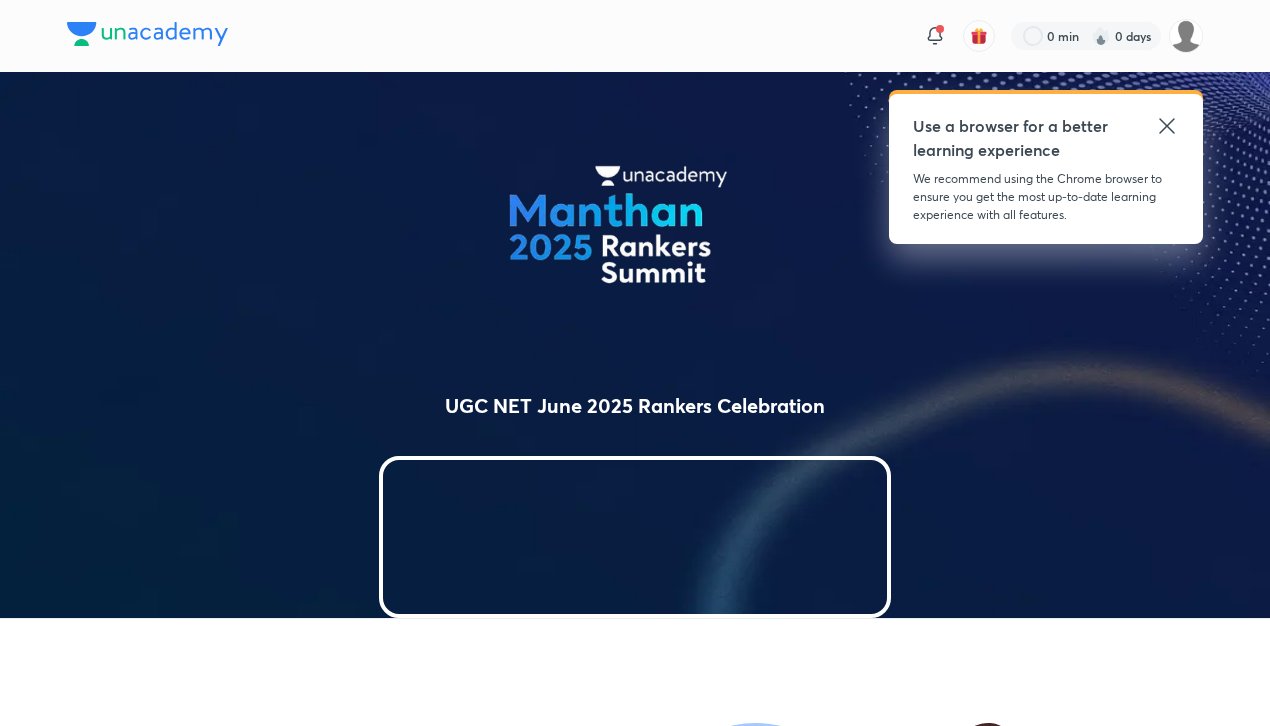 scroll, scrollTop: 0, scrollLeft: 0, axis: both 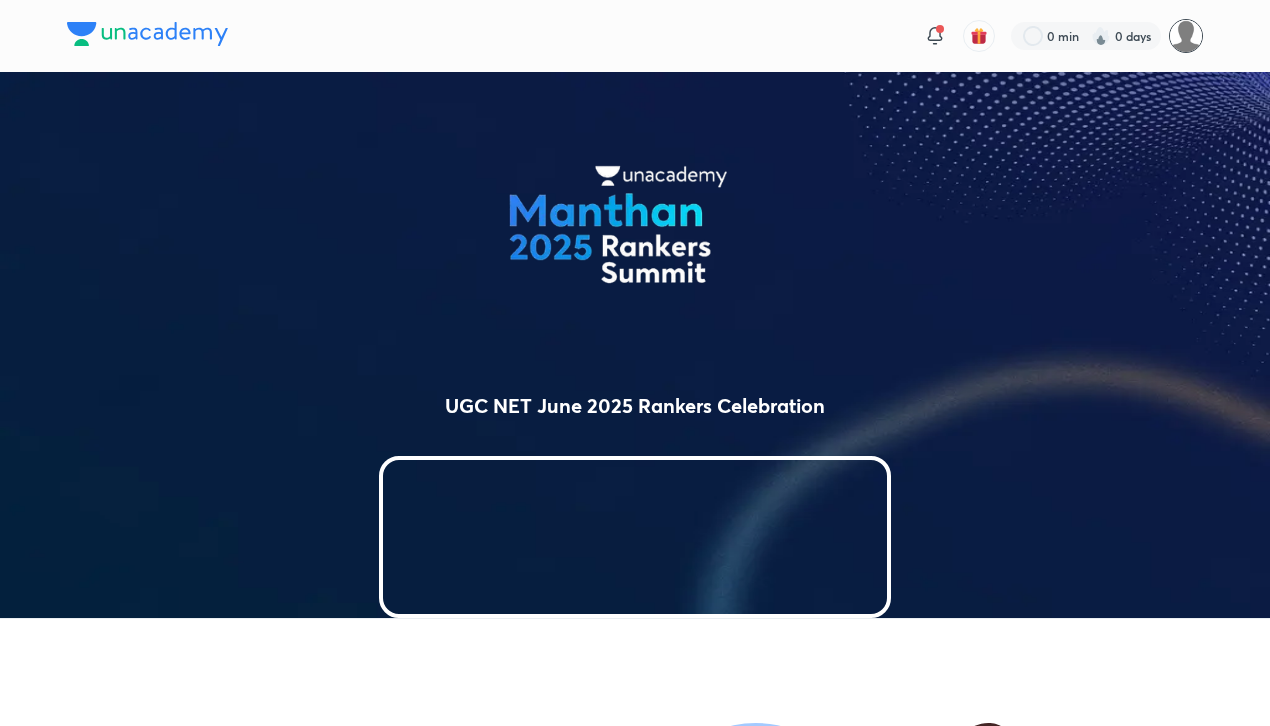 click at bounding box center (1186, 36) 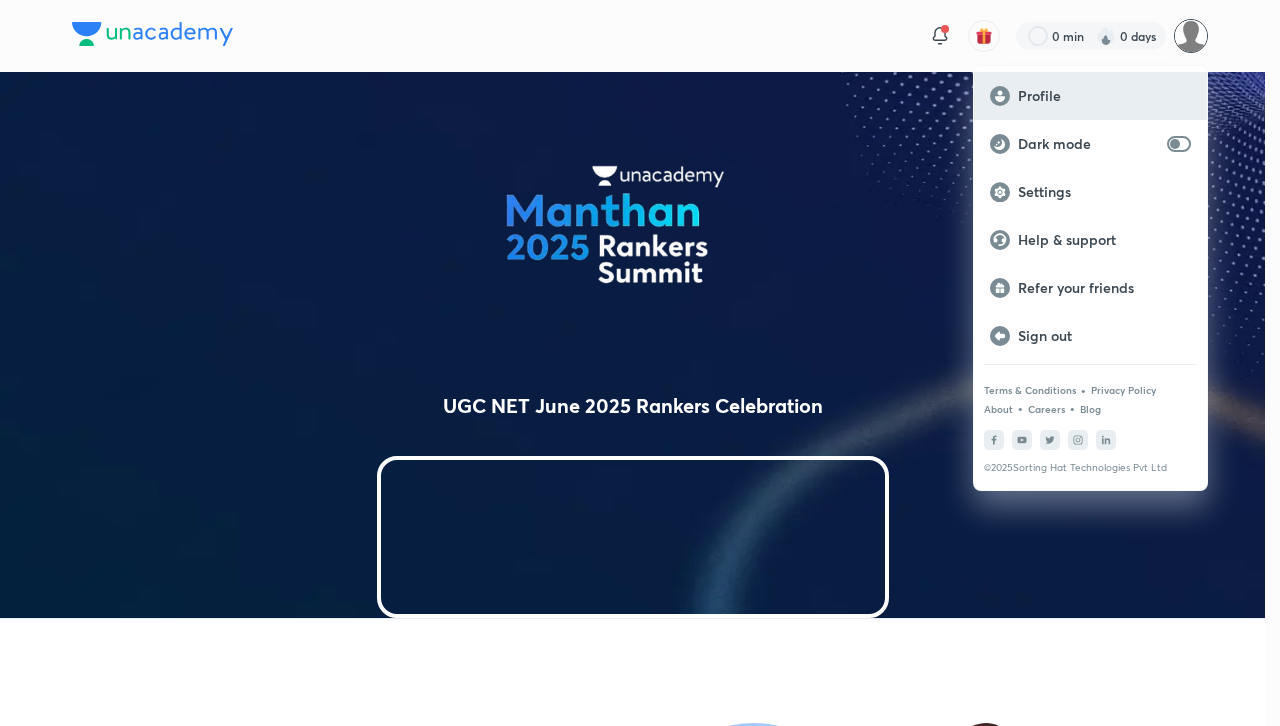 click on "Profile" at bounding box center (1090, 96) 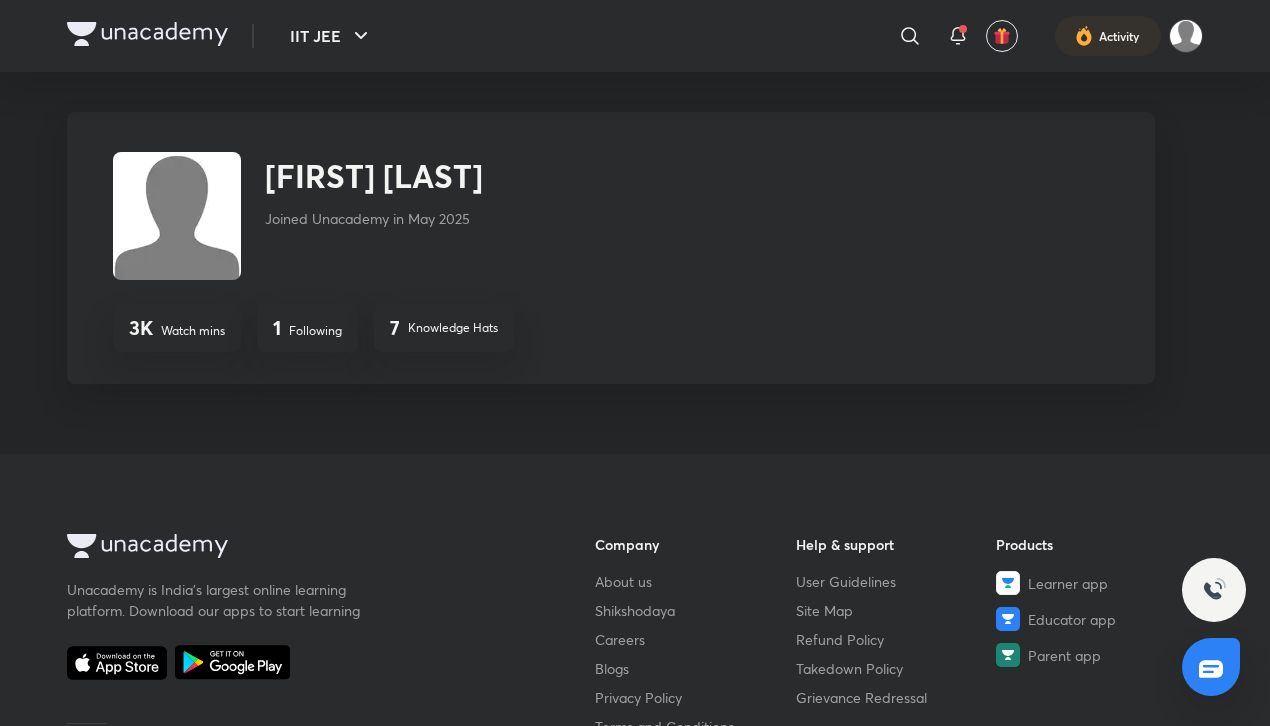 click at bounding box center (147, 34) 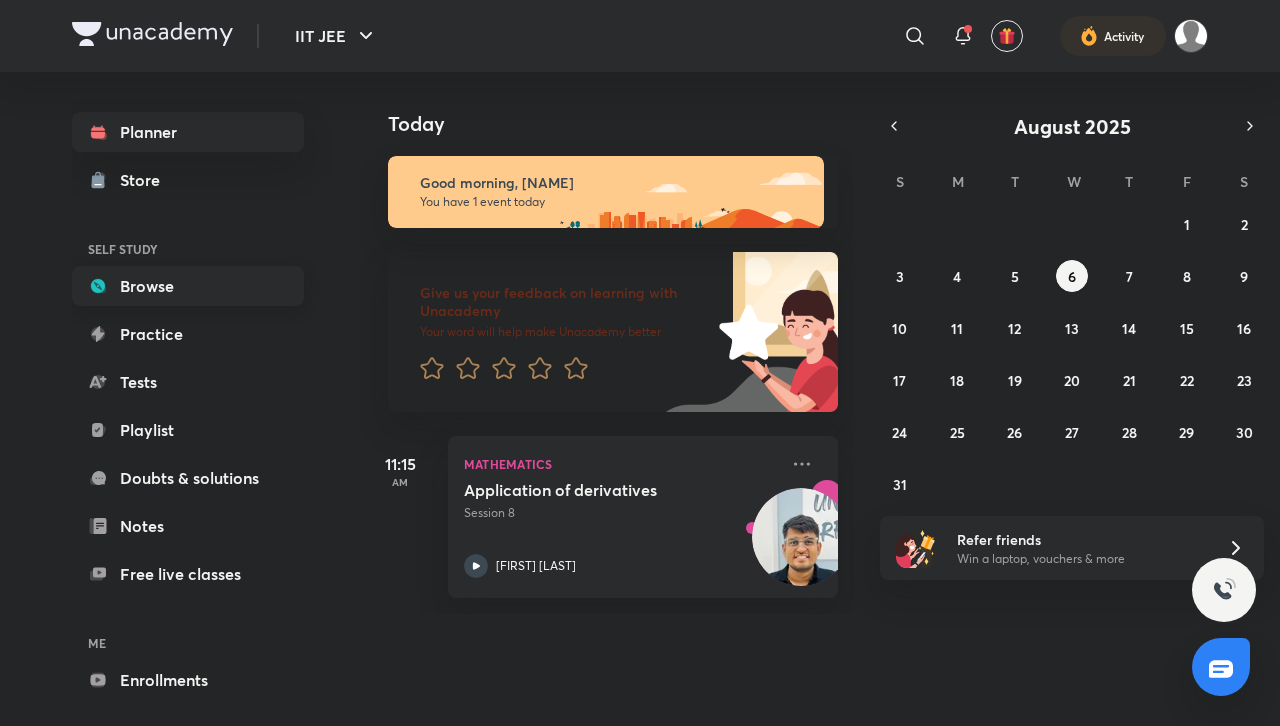scroll, scrollTop: 0, scrollLeft: 0, axis: both 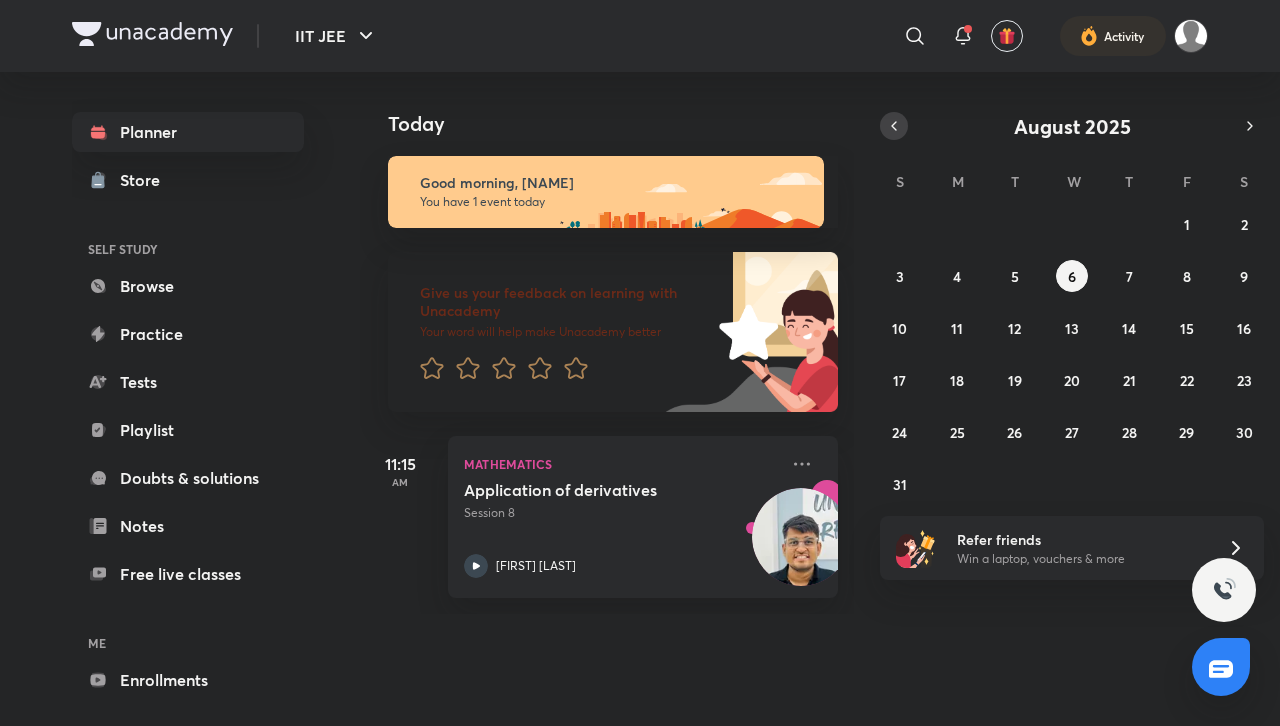 click 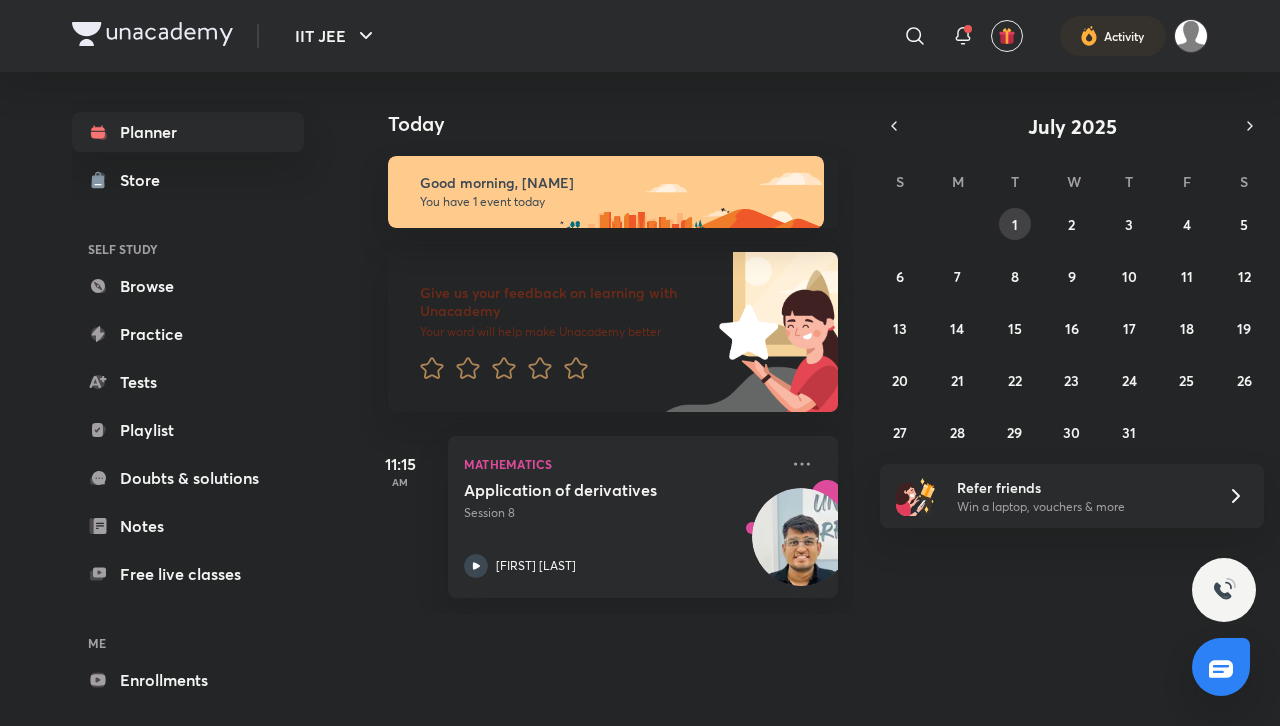 click on "1" at bounding box center [1015, 224] 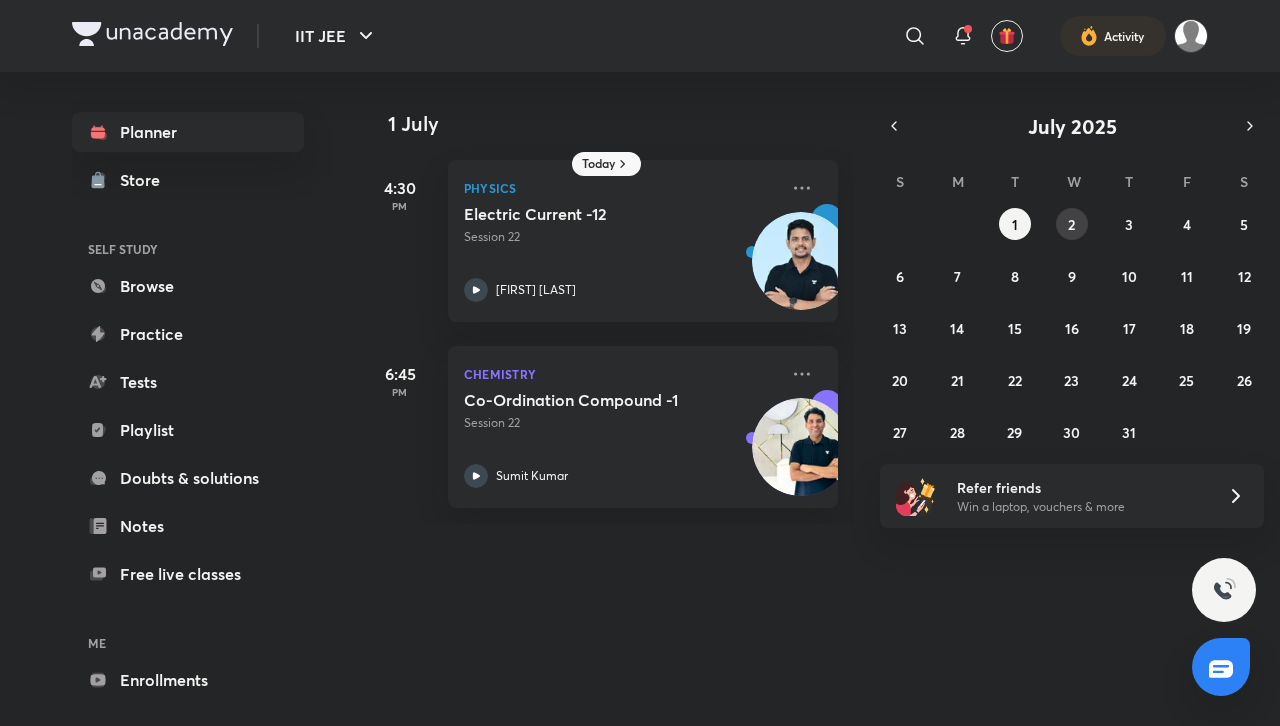 click on "2" at bounding box center [1072, 224] 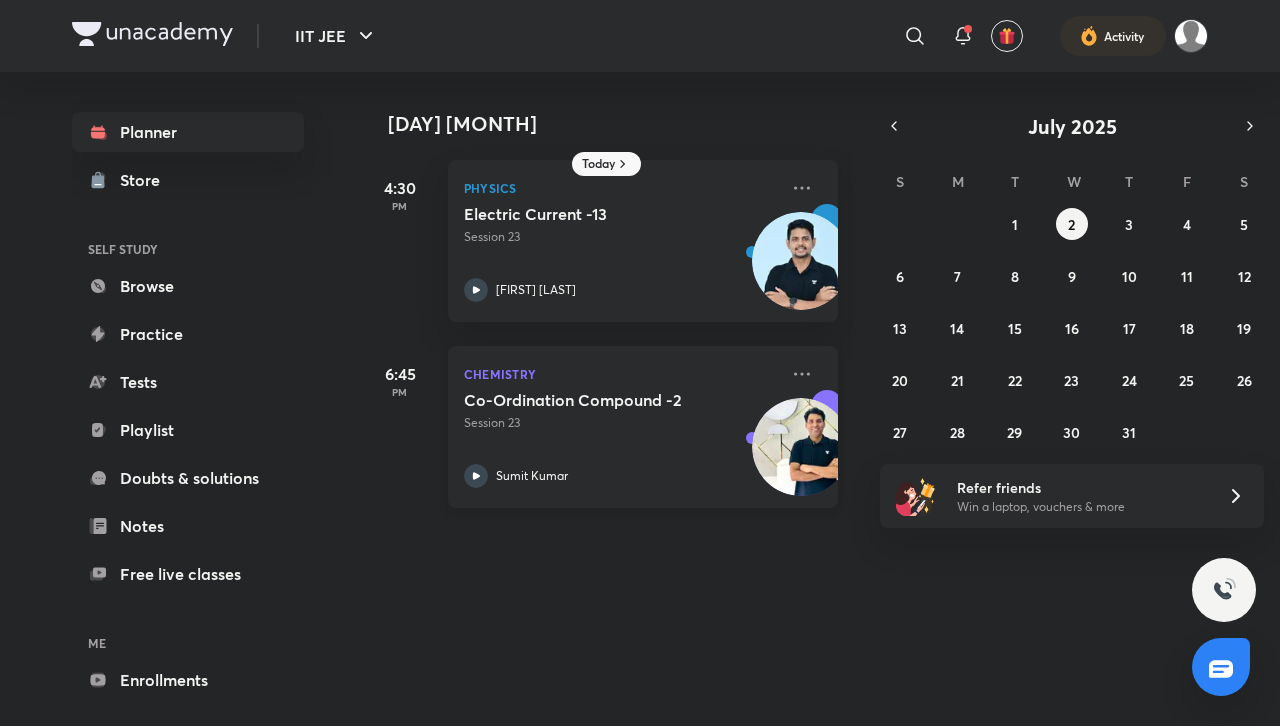 click on "Sumit Kumar" at bounding box center (621, 476) 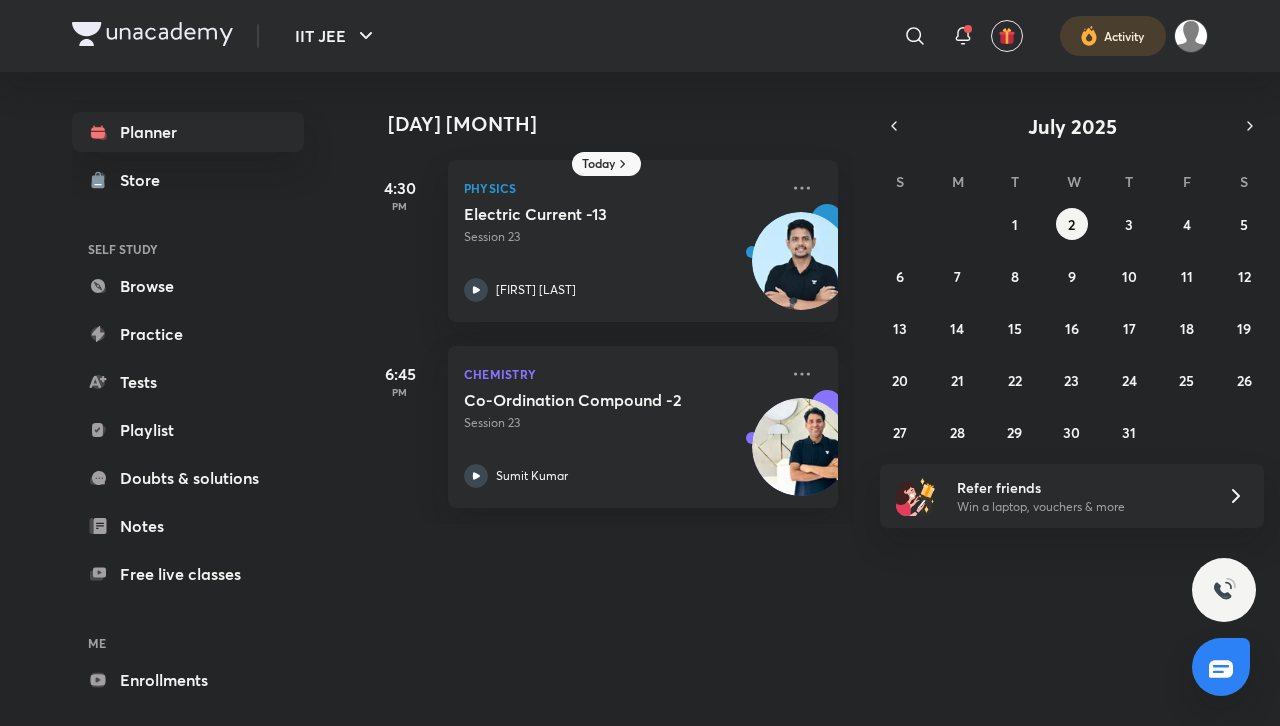 click at bounding box center (1113, 36) 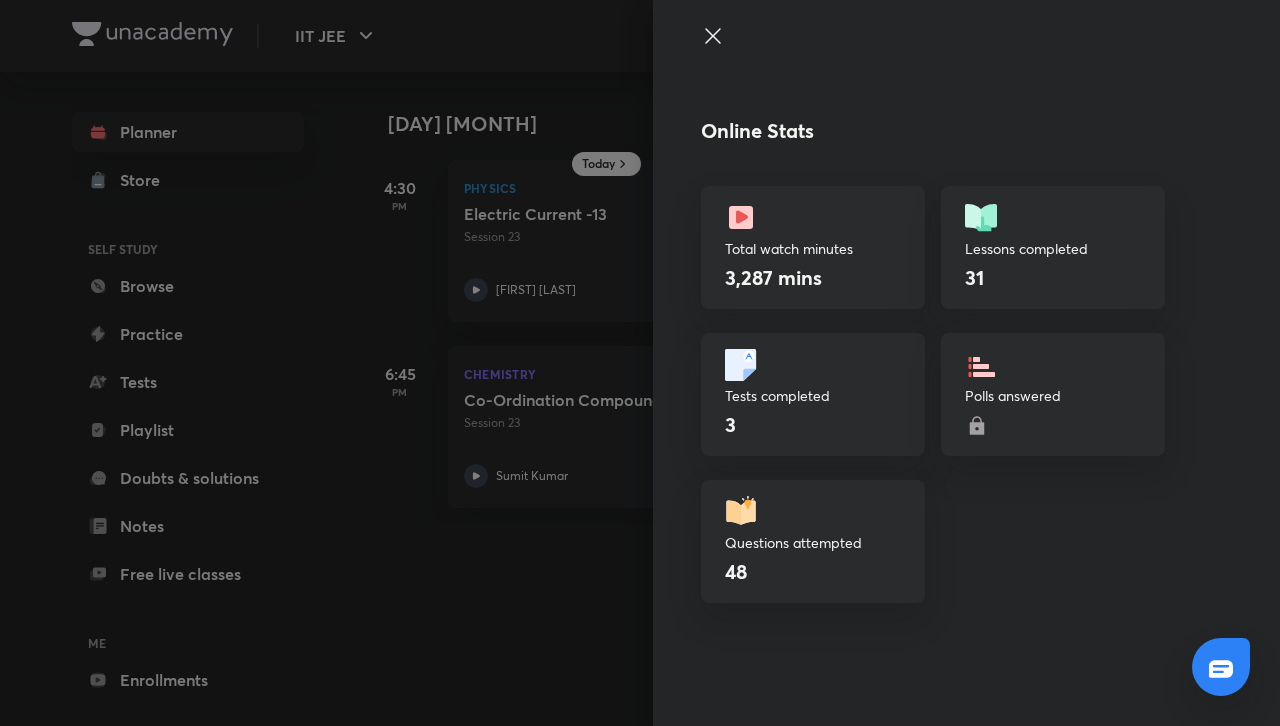 click at bounding box center (933, 54) 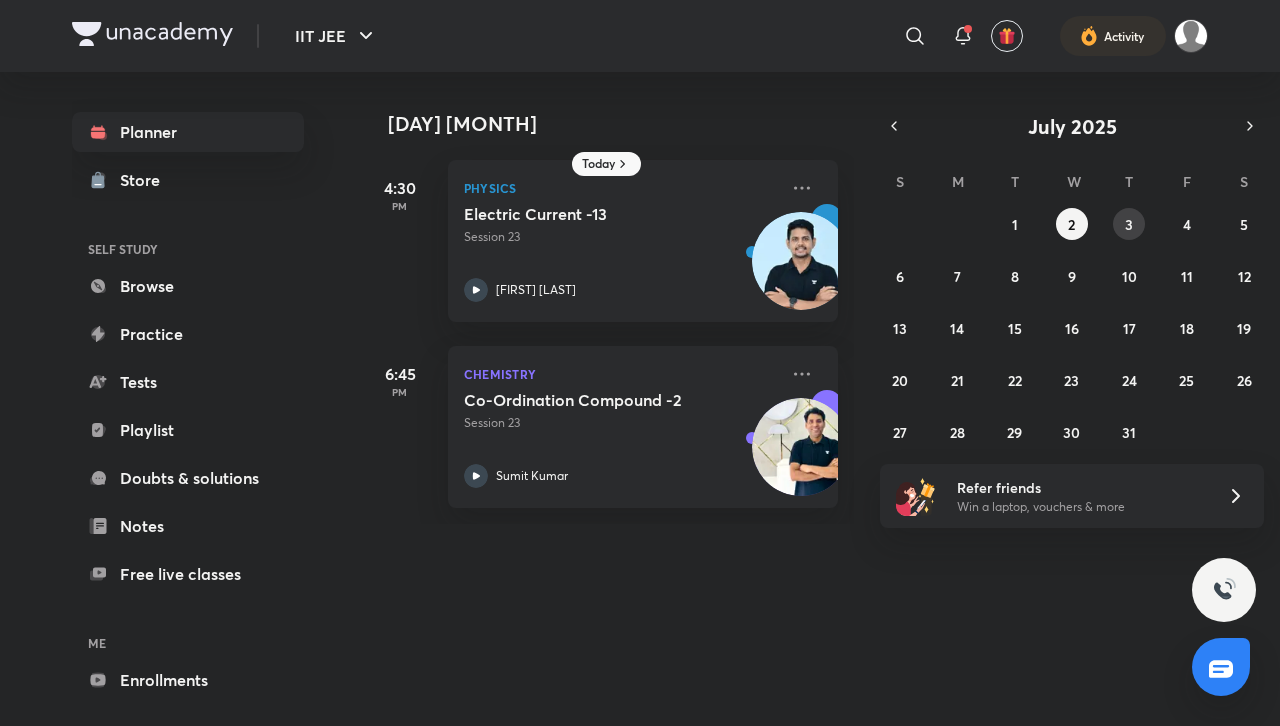 click on "3" at bounding box center (1129, 224) 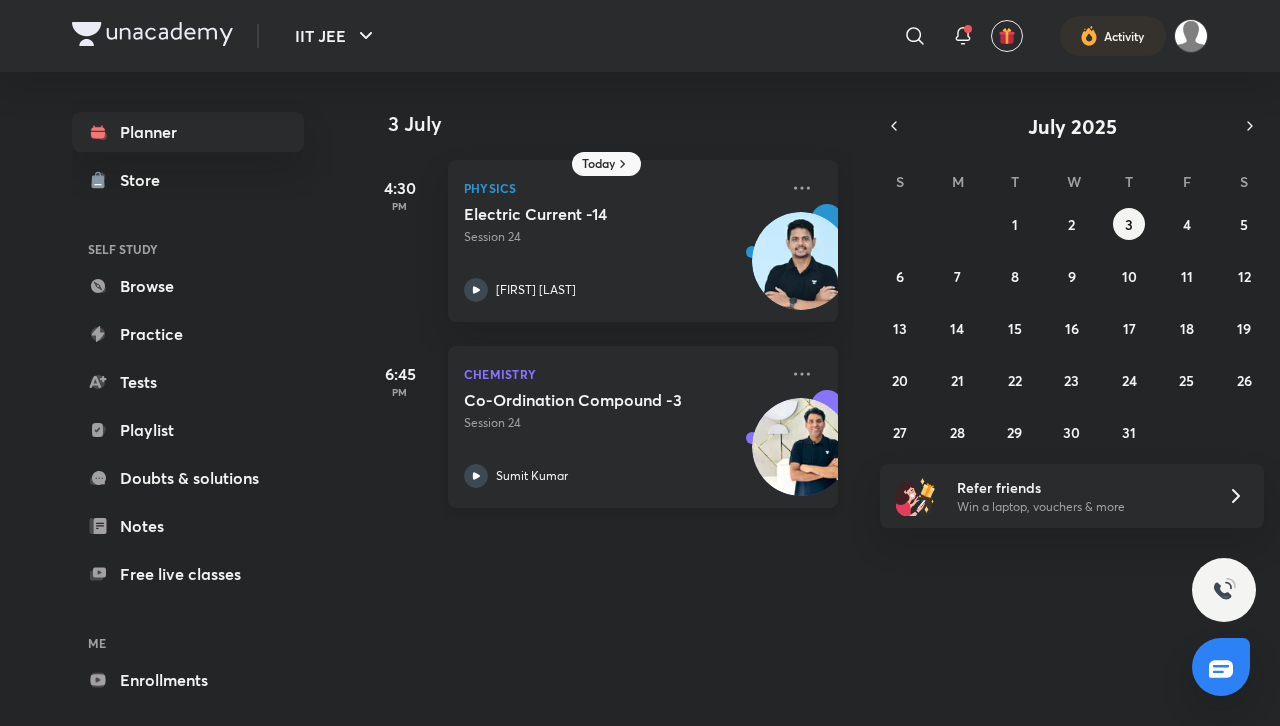 click on "Co-Ordination Compound -3 [FIRST] [LAST]" at bounding box center (621, 439) 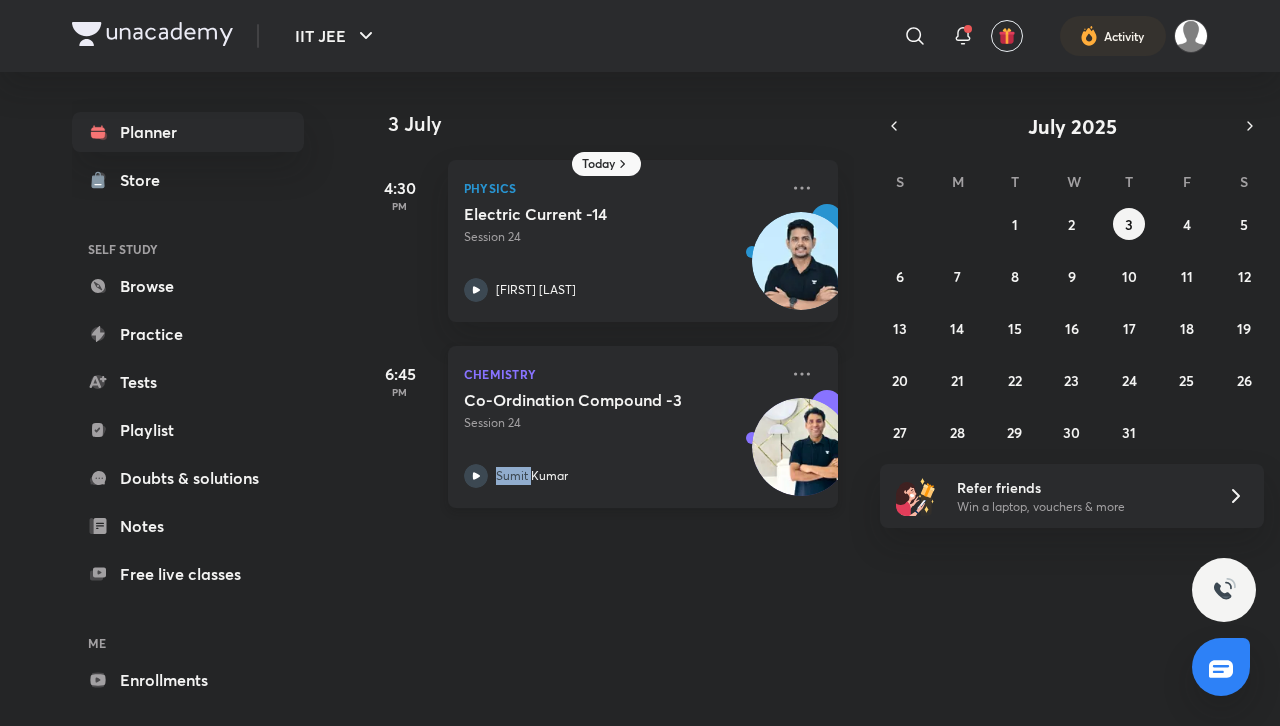 click on "Co-Ordination Compound -3 [FIRST] [LAST]" at bounding box center (621, 439) 